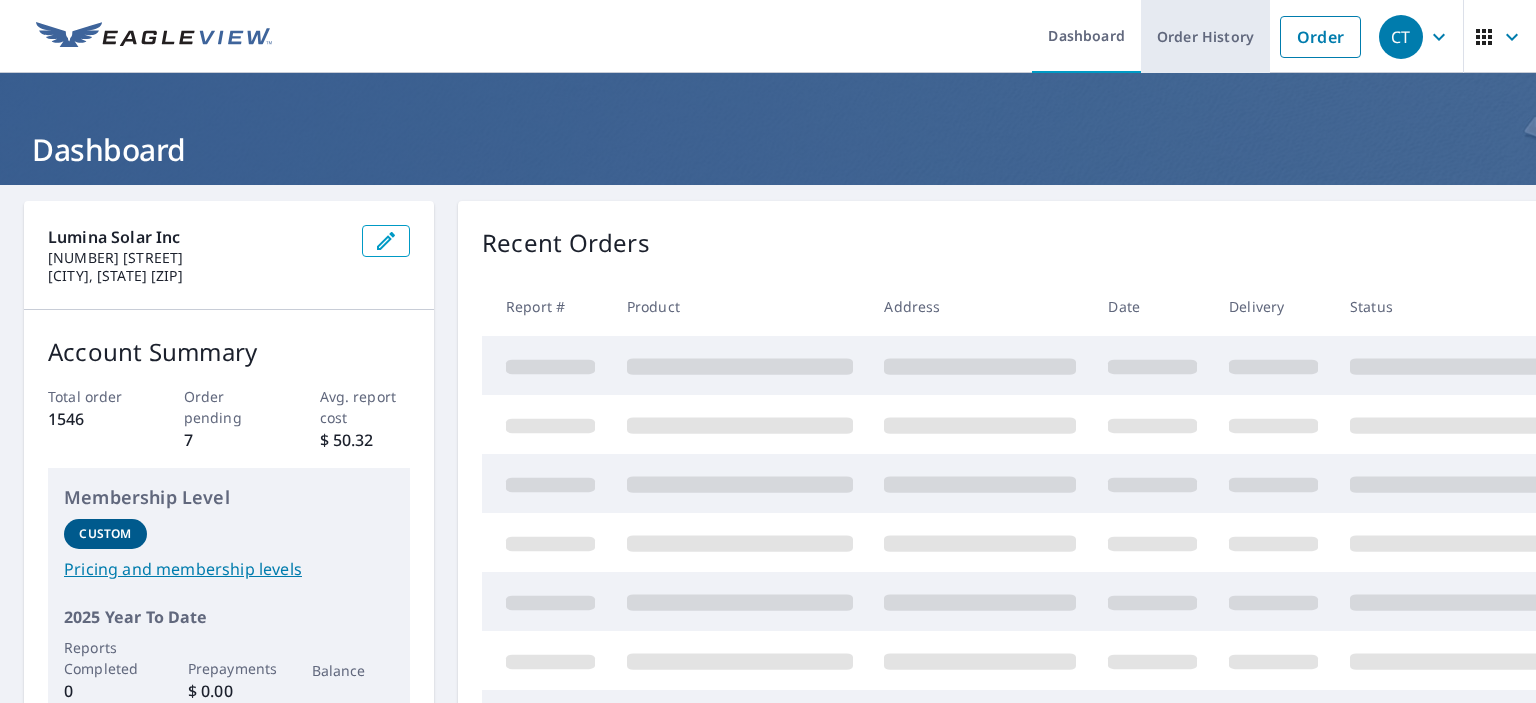 scroll, scrollTop: 0, scrollLeft: 0, axis: both 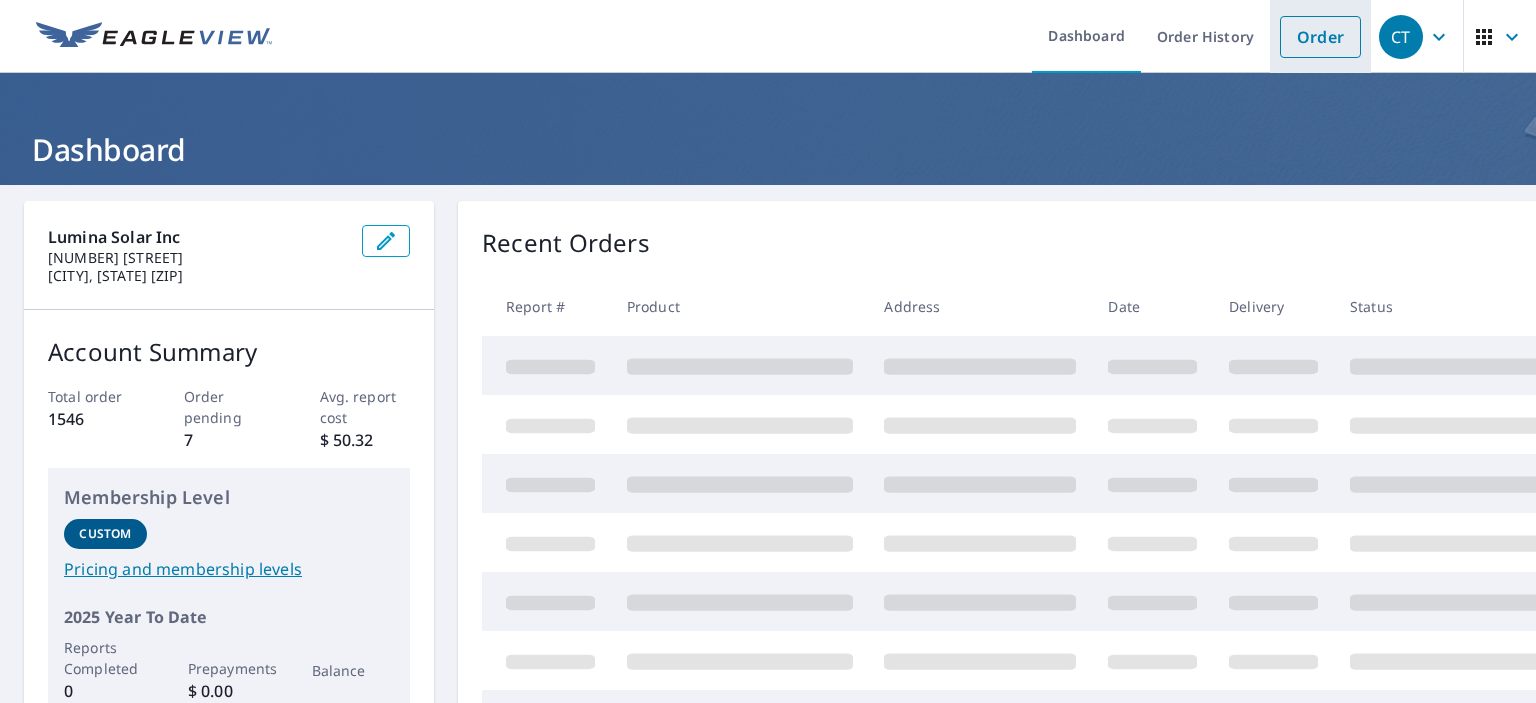 click on "Order" at bounding box center [1320, 37] 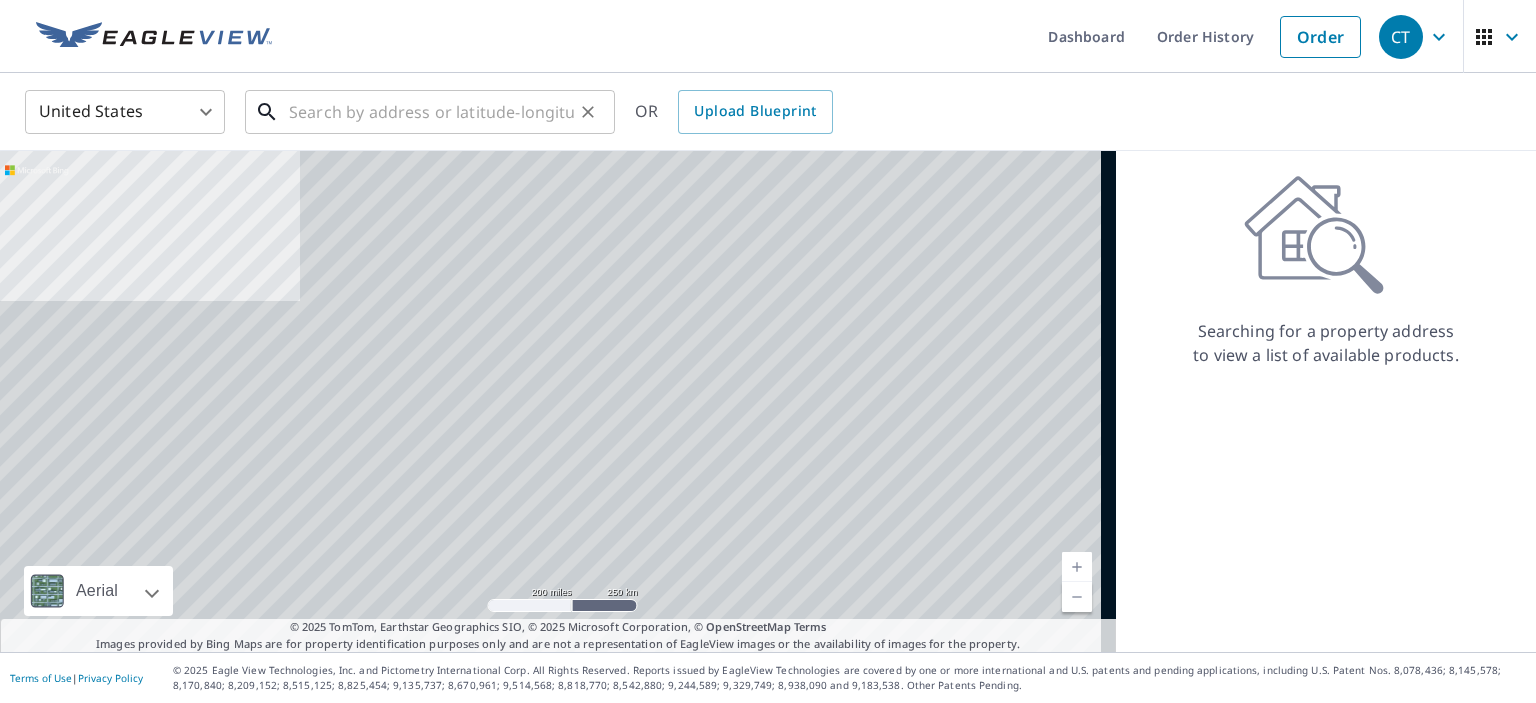 click at bounding box center [431, 112] 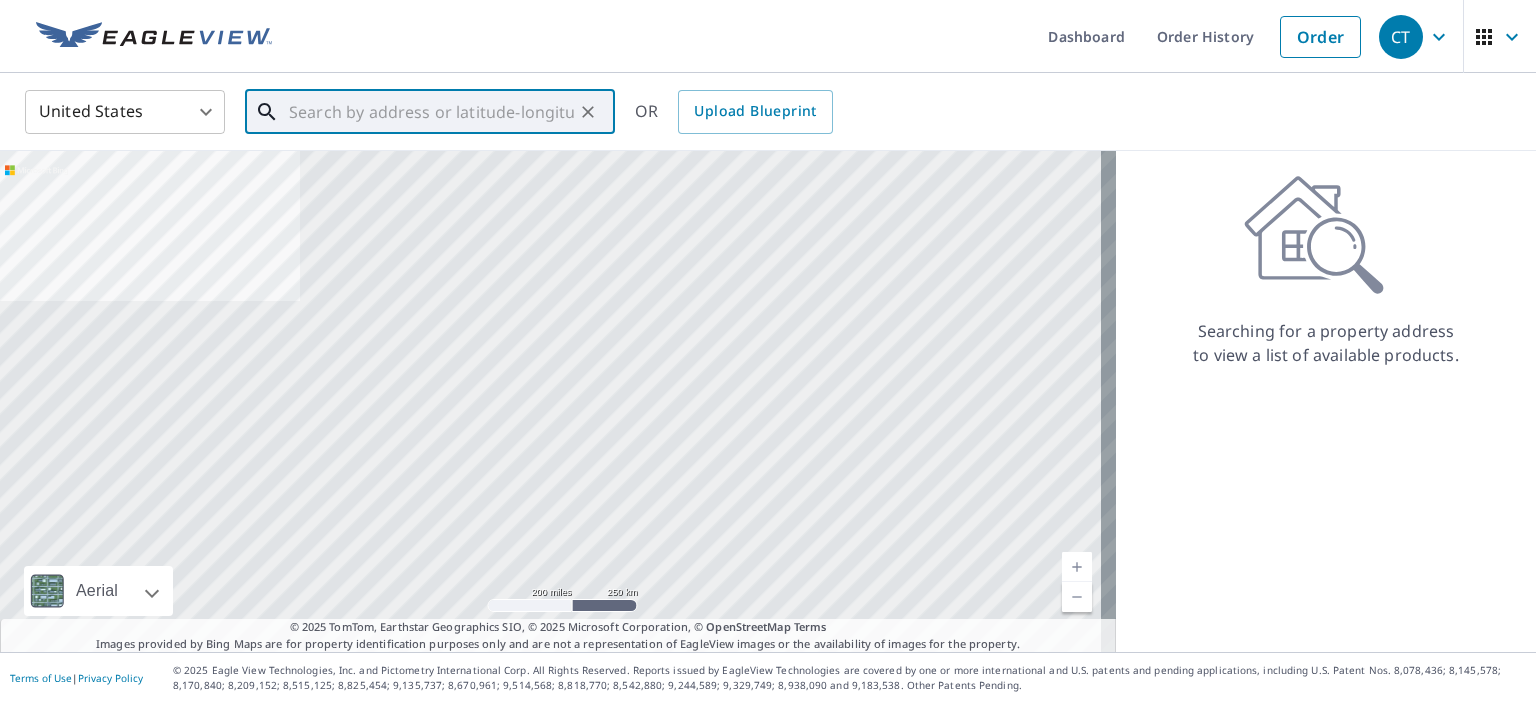 paste on "21112 Spring Cove Road, Rock Hall, MD, 21661" 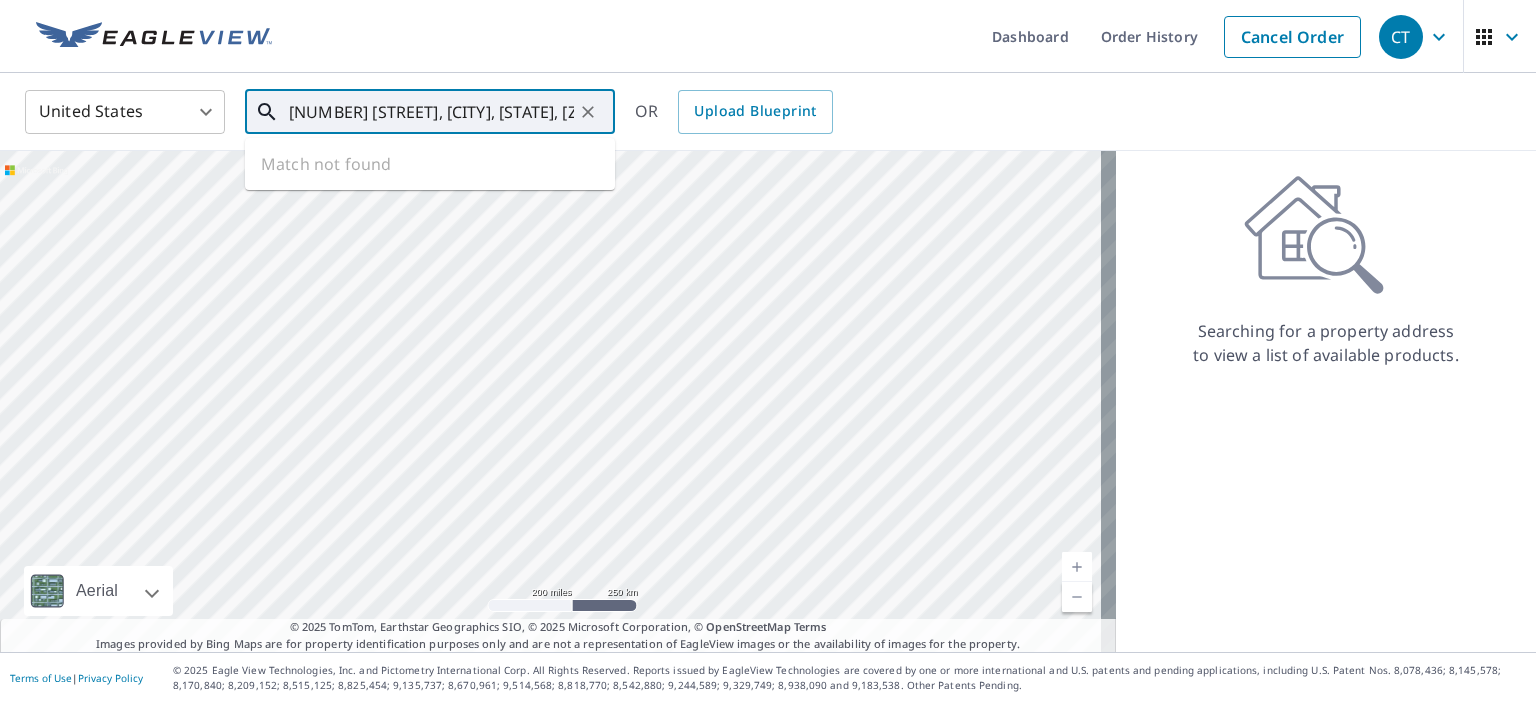 scroll, scrollTop: 0, scrollLeft: 69, axis: horizontal 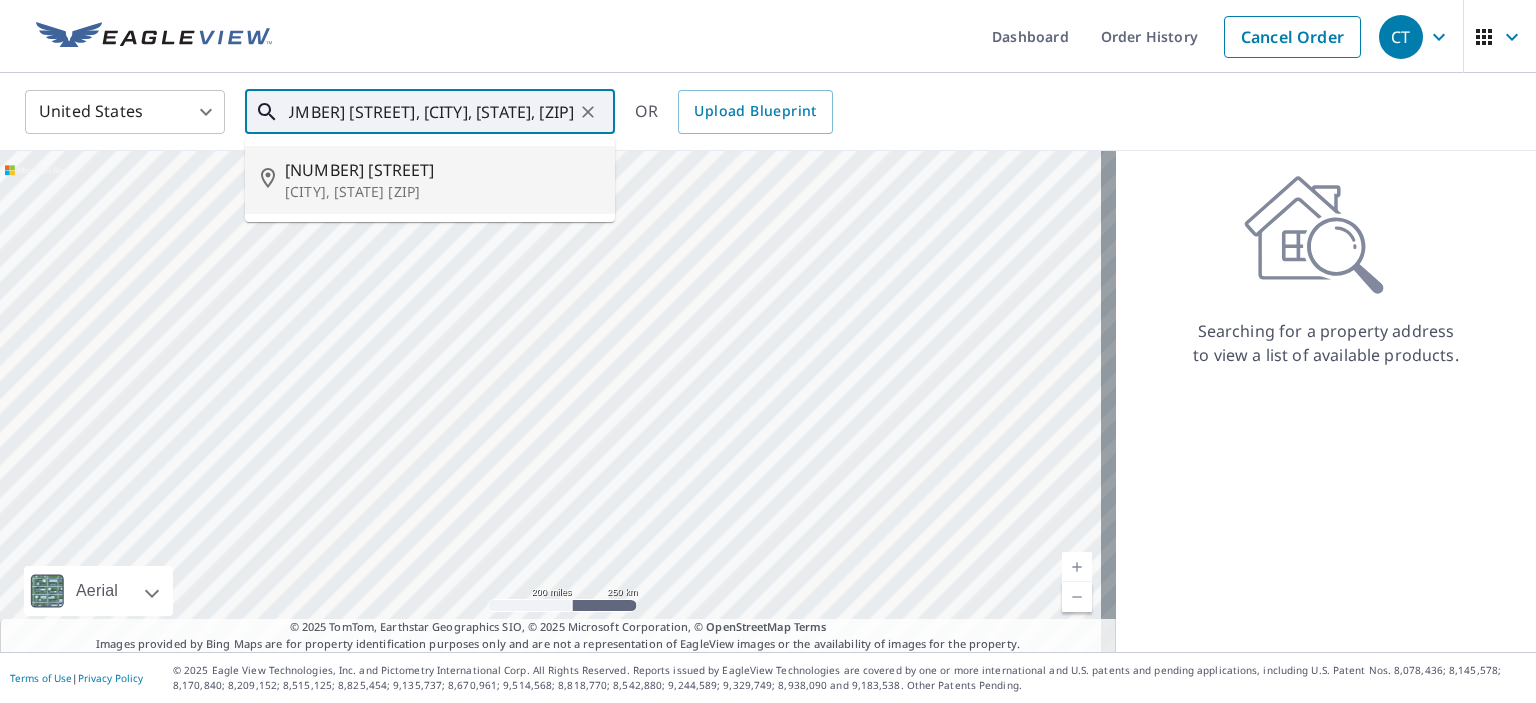 click on "21112 Spring Cove Rd" at bounding box center [442, 170] 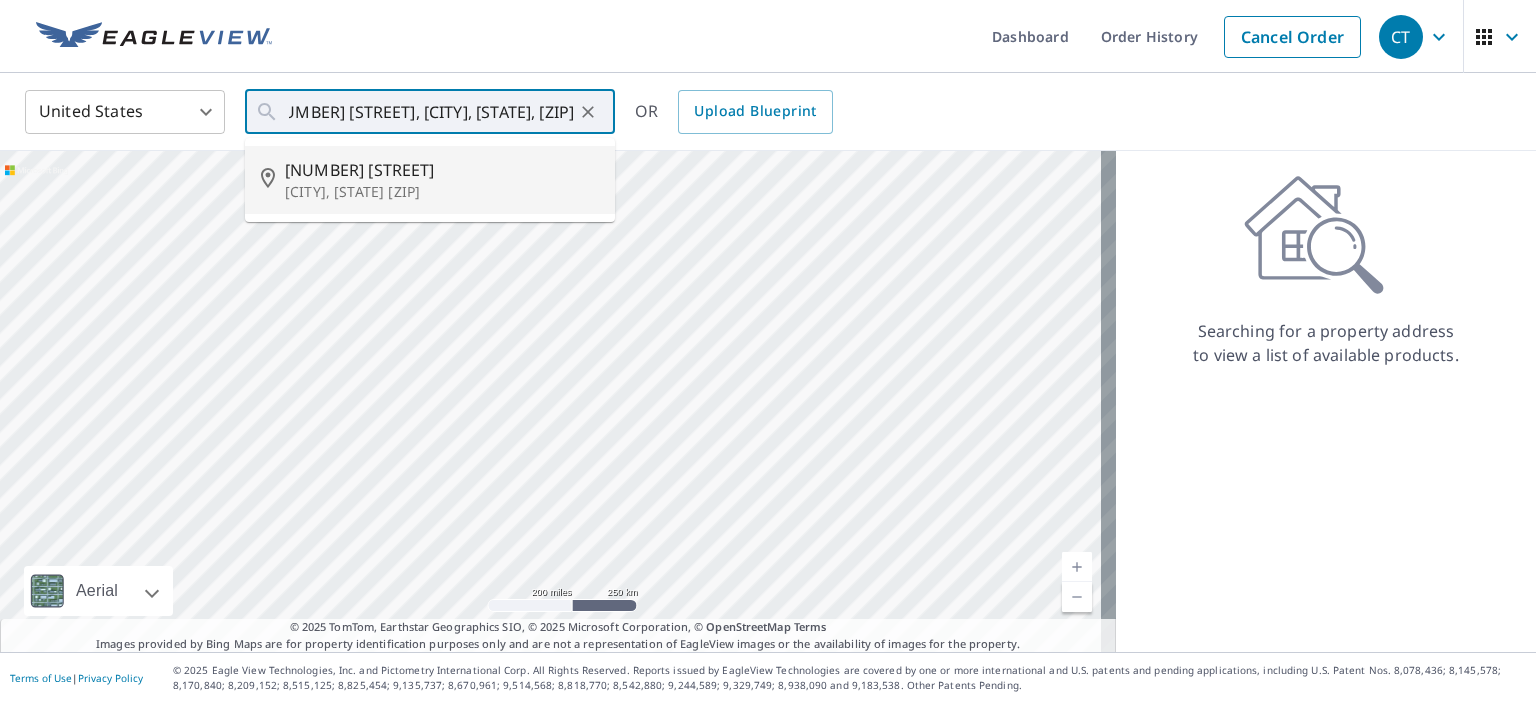 type on "21112 Spring Cove Rd Rock Hall, MD 21661" 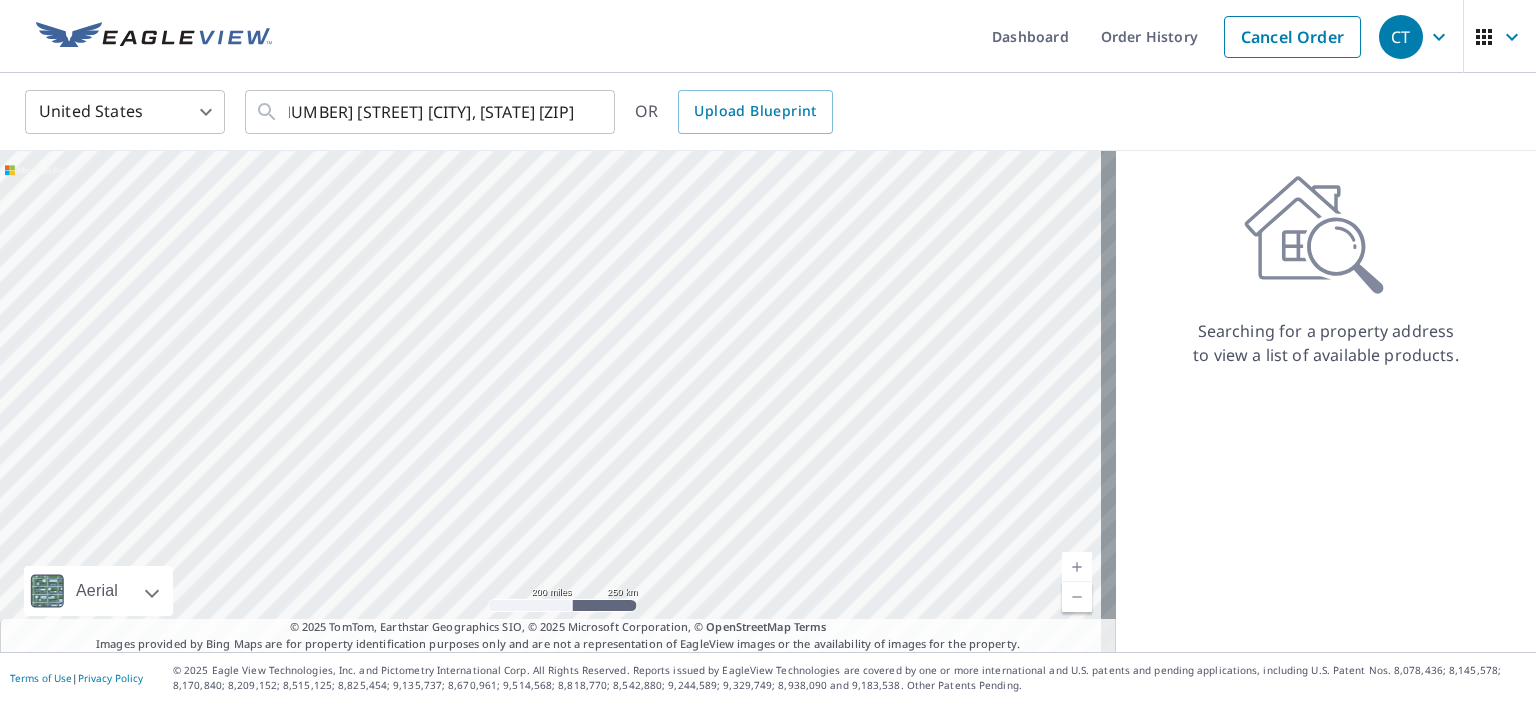 scroll, scrollTop: 0, scrollLeft: 0, axis: both 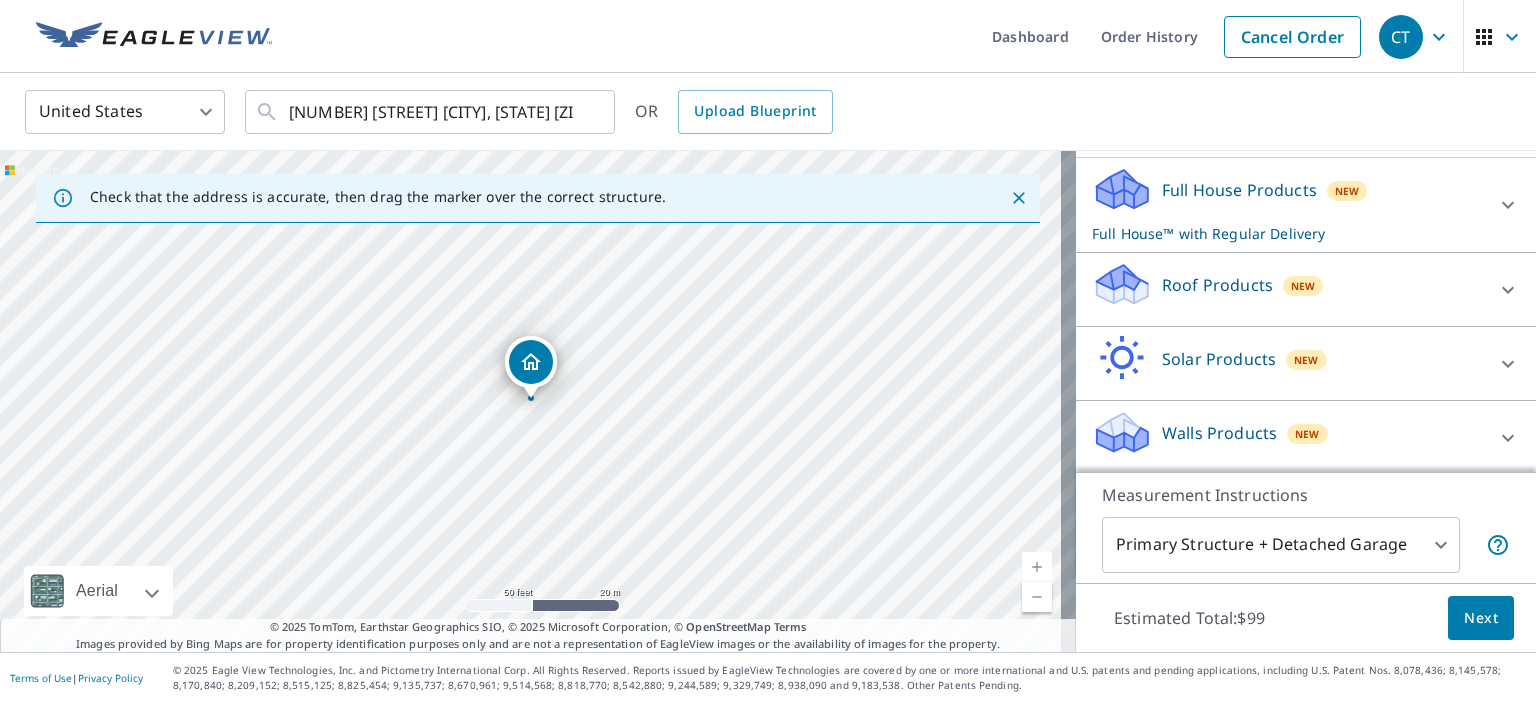 click on "Solar Products" at bounding box center [1219, 359] 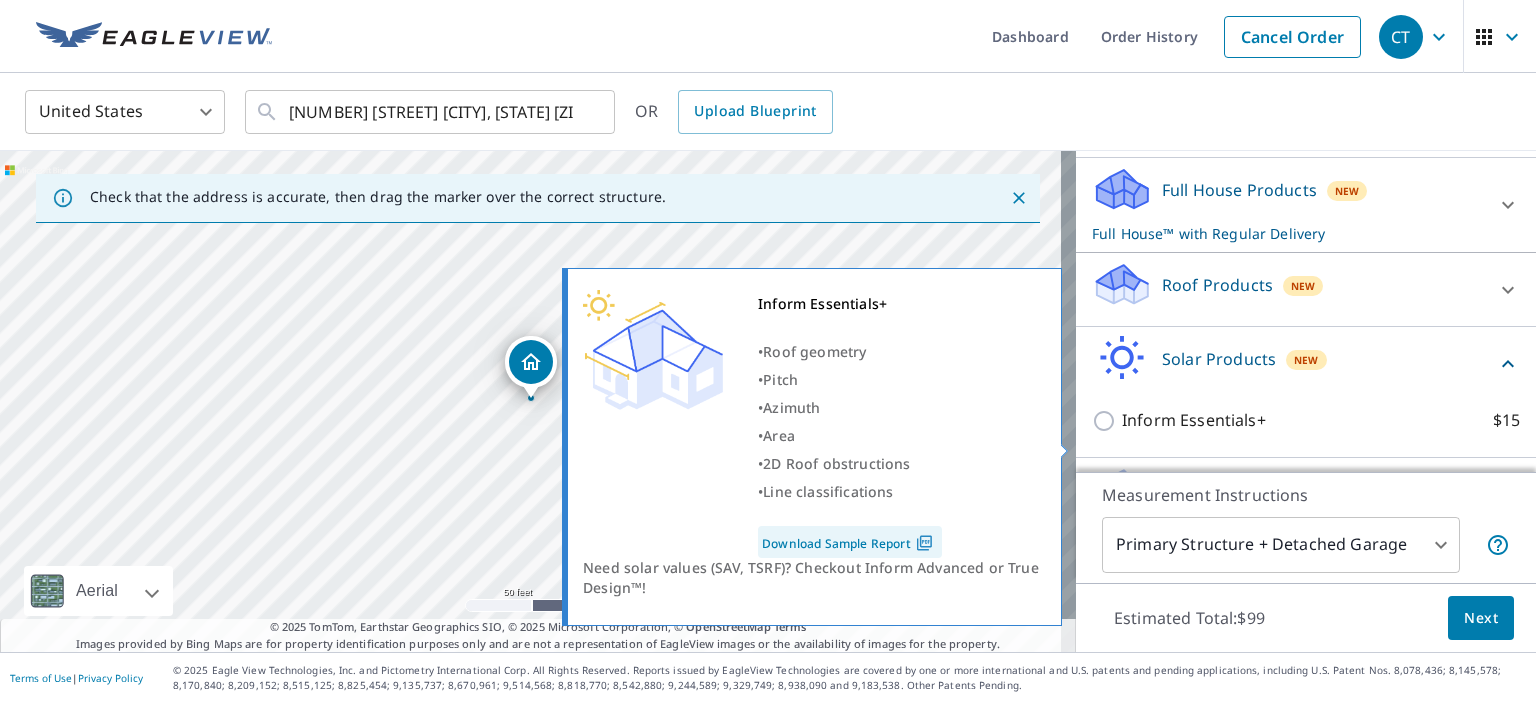 click on "Inform Essentials+" at bounding box center (1194, 420) 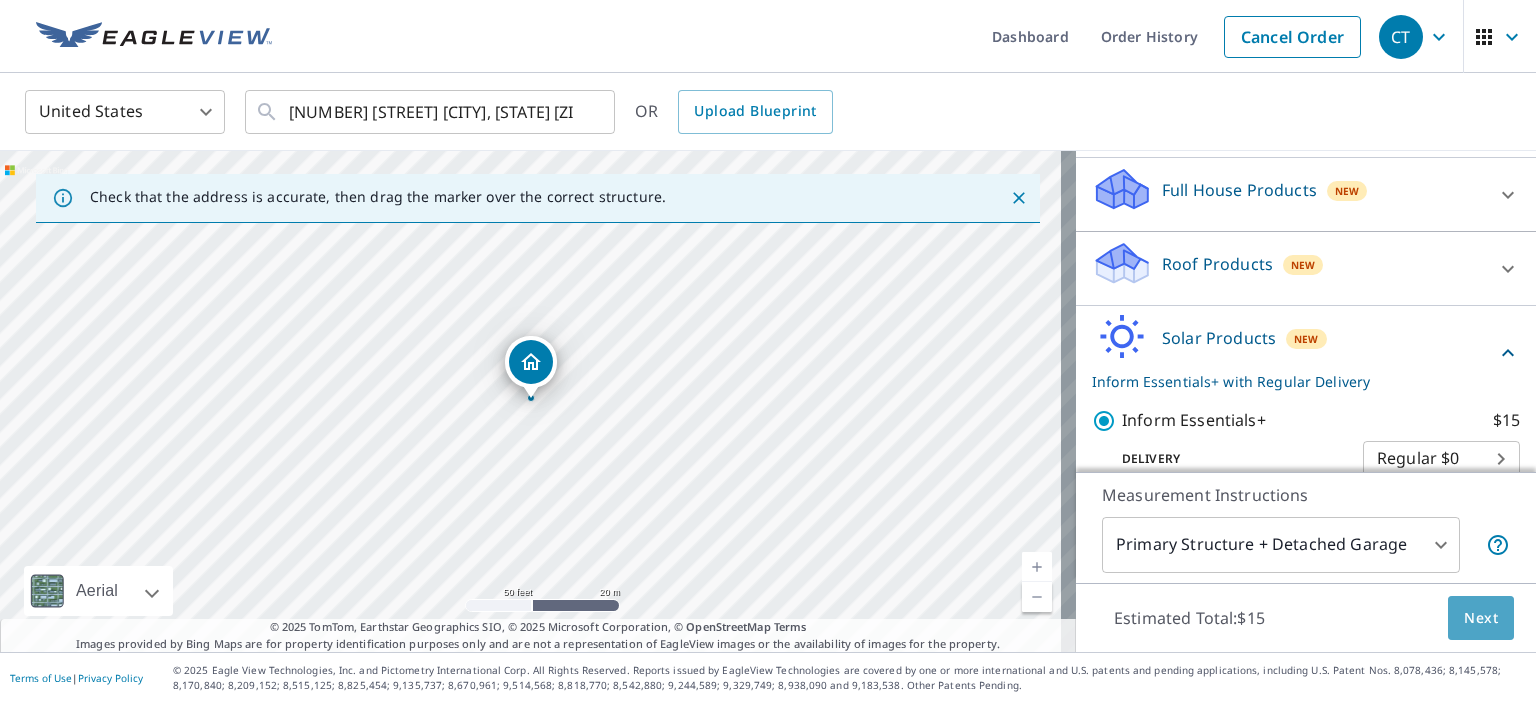 click on "Next" at bounding box center (1481, 618) 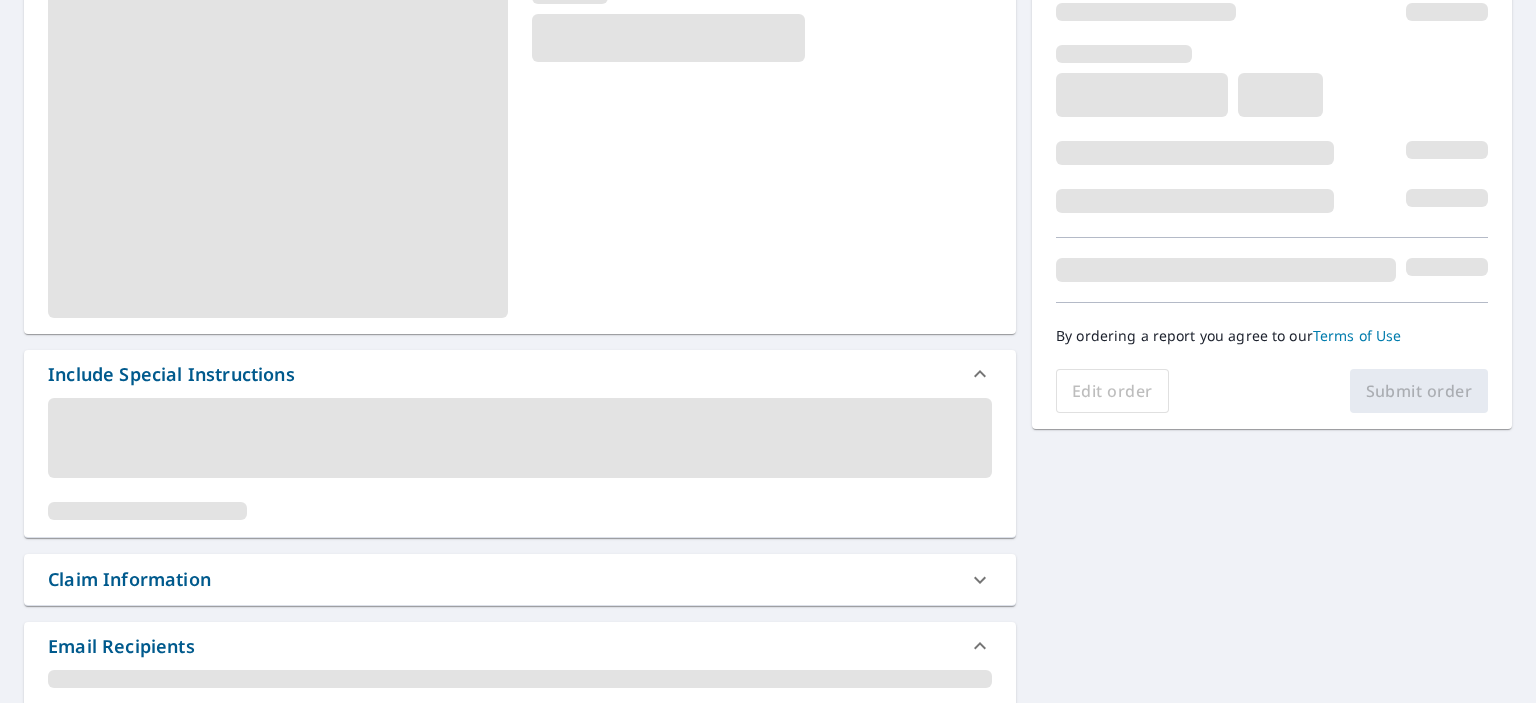 scroll, scrollTop: 300, scrollLeft: 0, axis: vertical 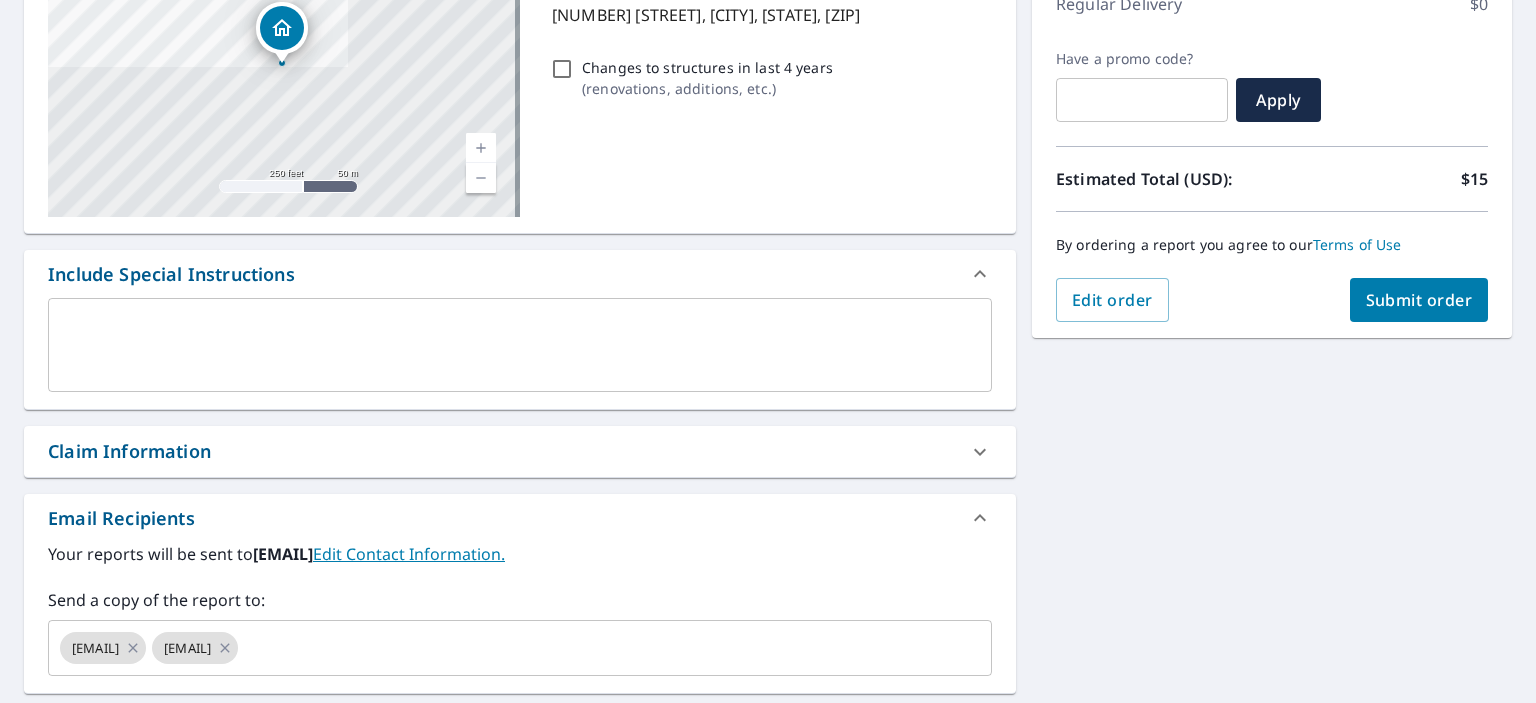 click on "Submit order" at bounding box center (1419, 300) 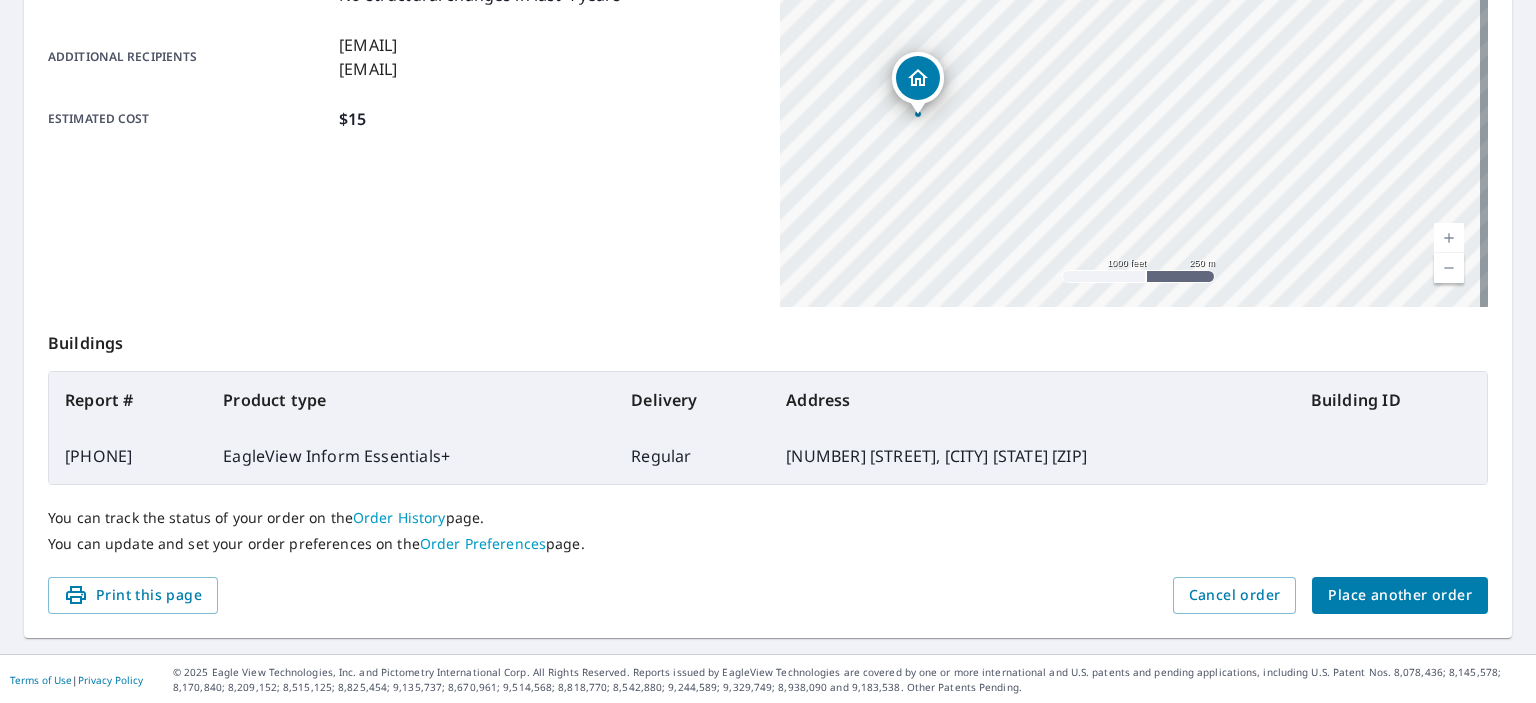 scroll, scrollTop: 0, scrollLeft: 0, axis: both 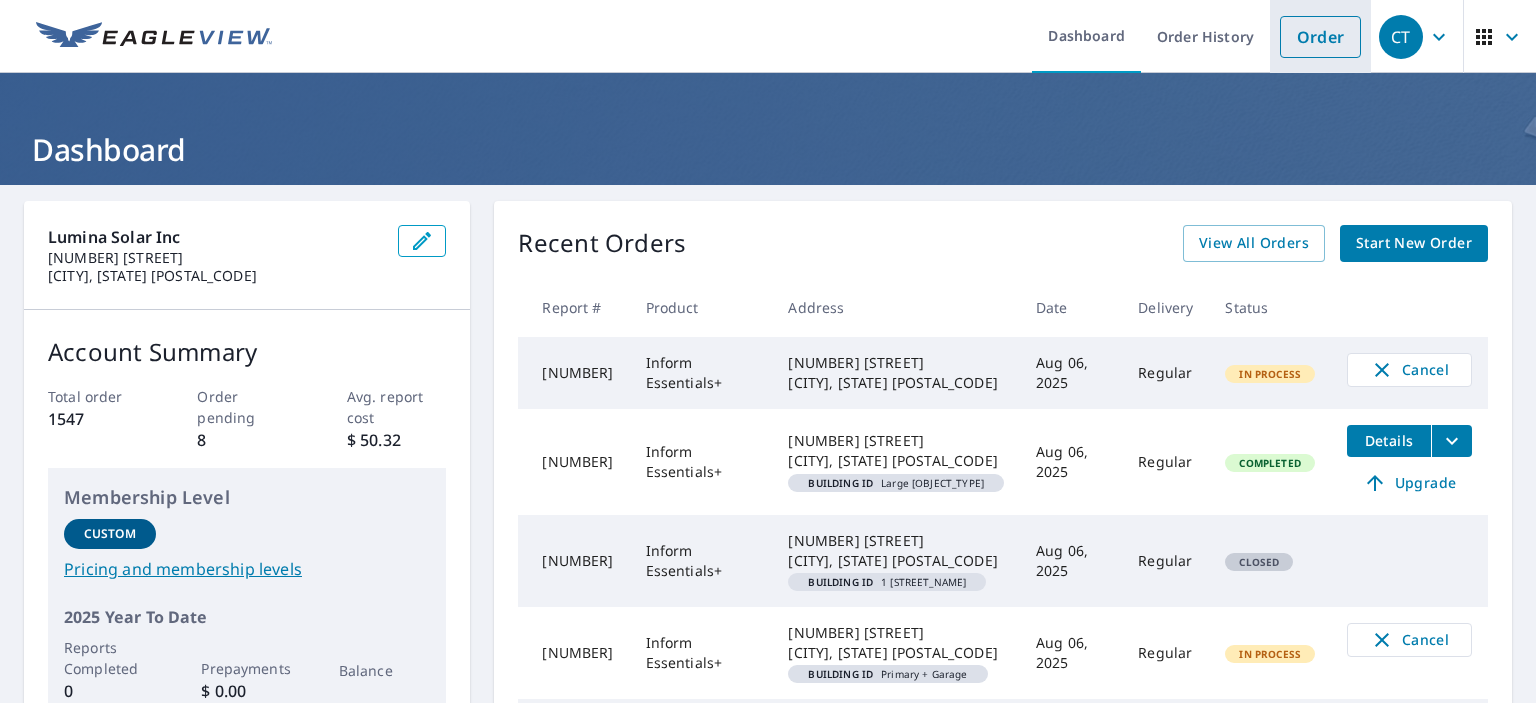 click on "Order" at bounding box center [1320, 37] 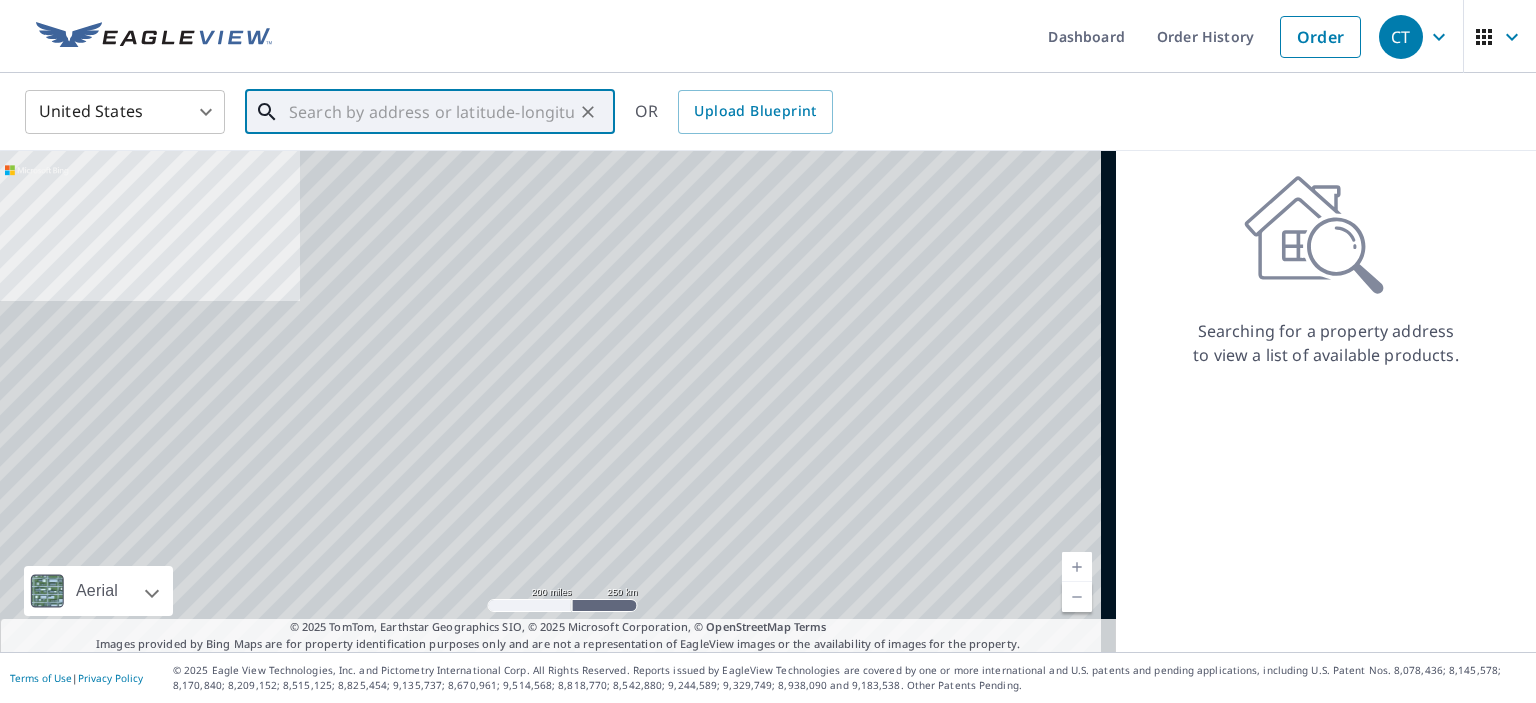 click at bounding box center (431, 112) 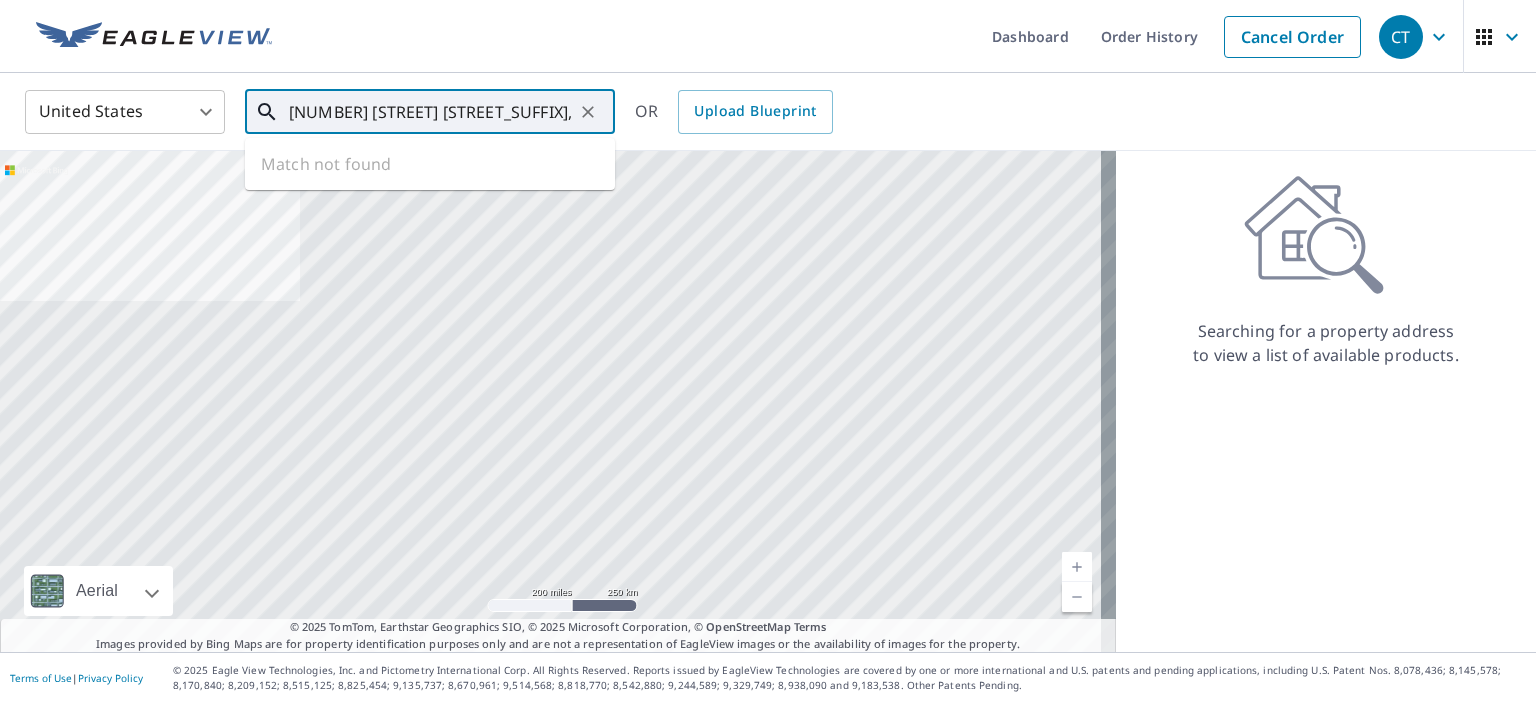 scroll, scrollTop: 0, scrollLeft: 90, axis: horizontal 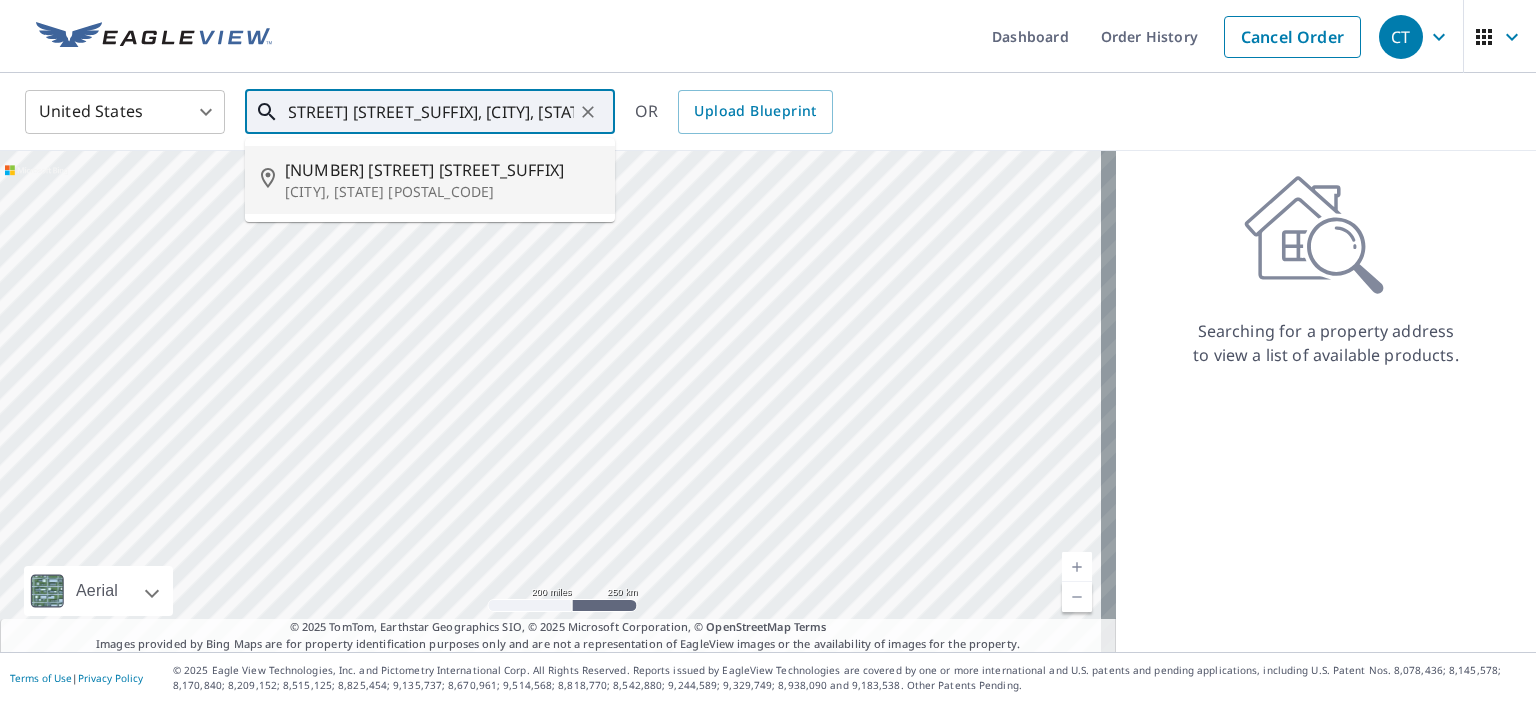 click on "[NUMBER] [STREET] [STREET_SUFFIX]" at bounding box center [442, 170] 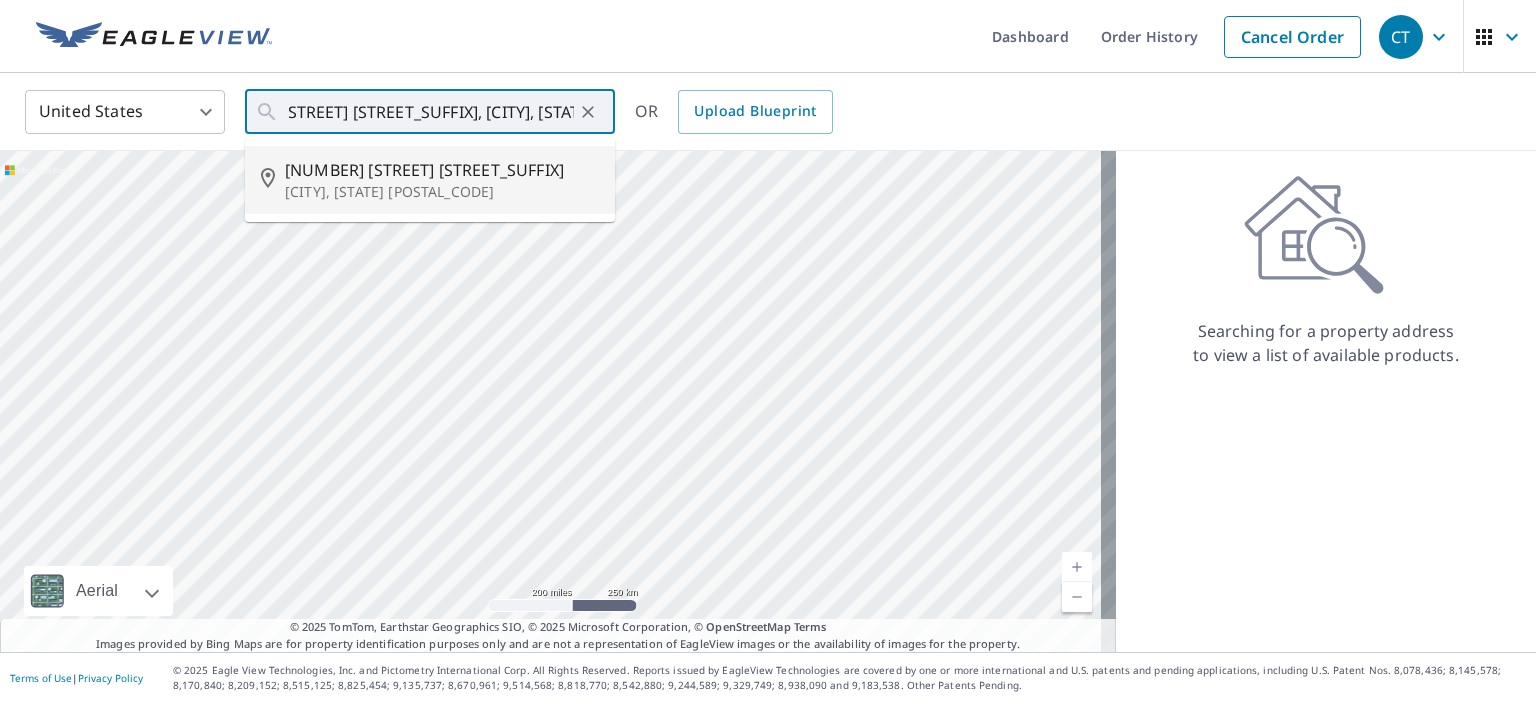 type on "[NUMBER] [STREET] [CITY], [STATE] [POSTAL_CODE]" 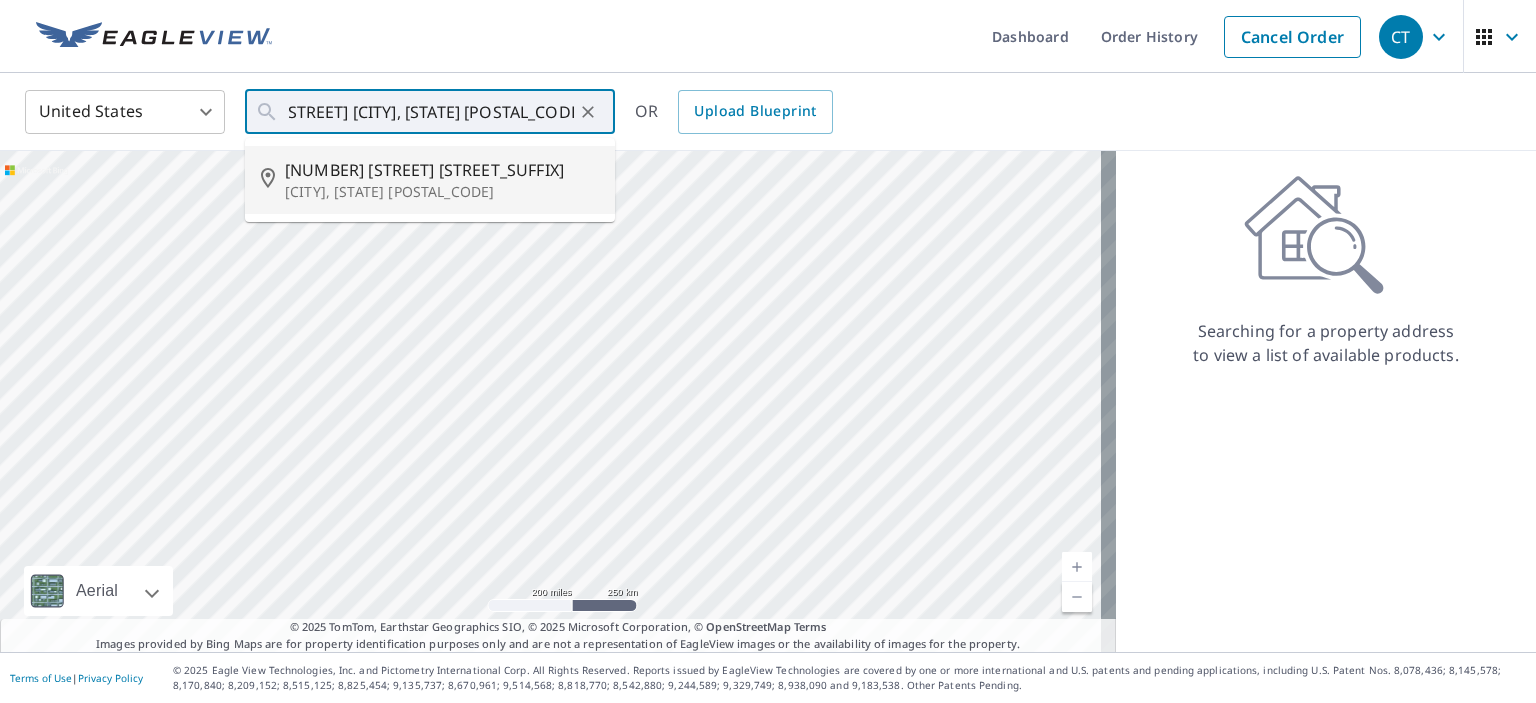 scroll, scrollTop: 0, scrollLeft: 0, axis: both 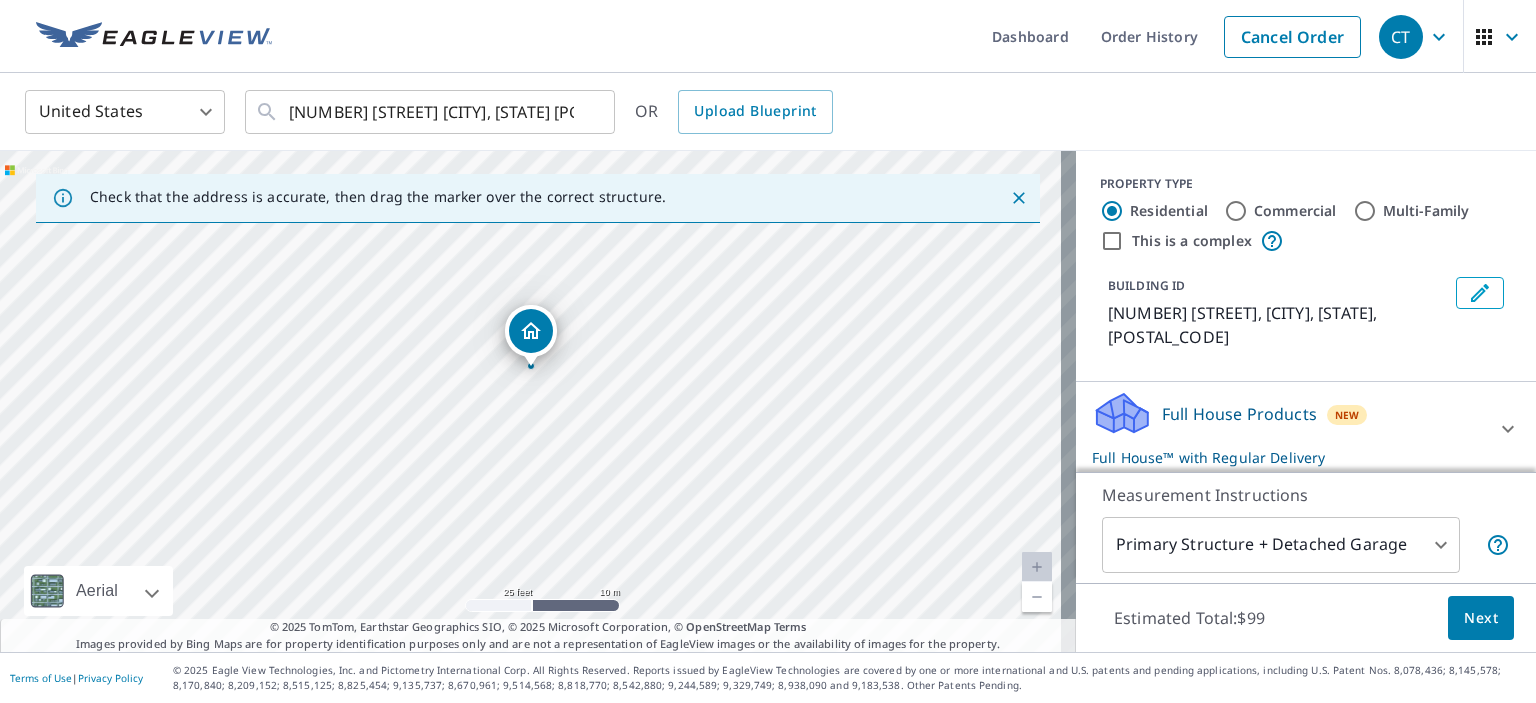 click on "[NUMBER] [STREET] [CITY], [STATE] [POSTAL_CODE]" at bounding box center [538, 401] 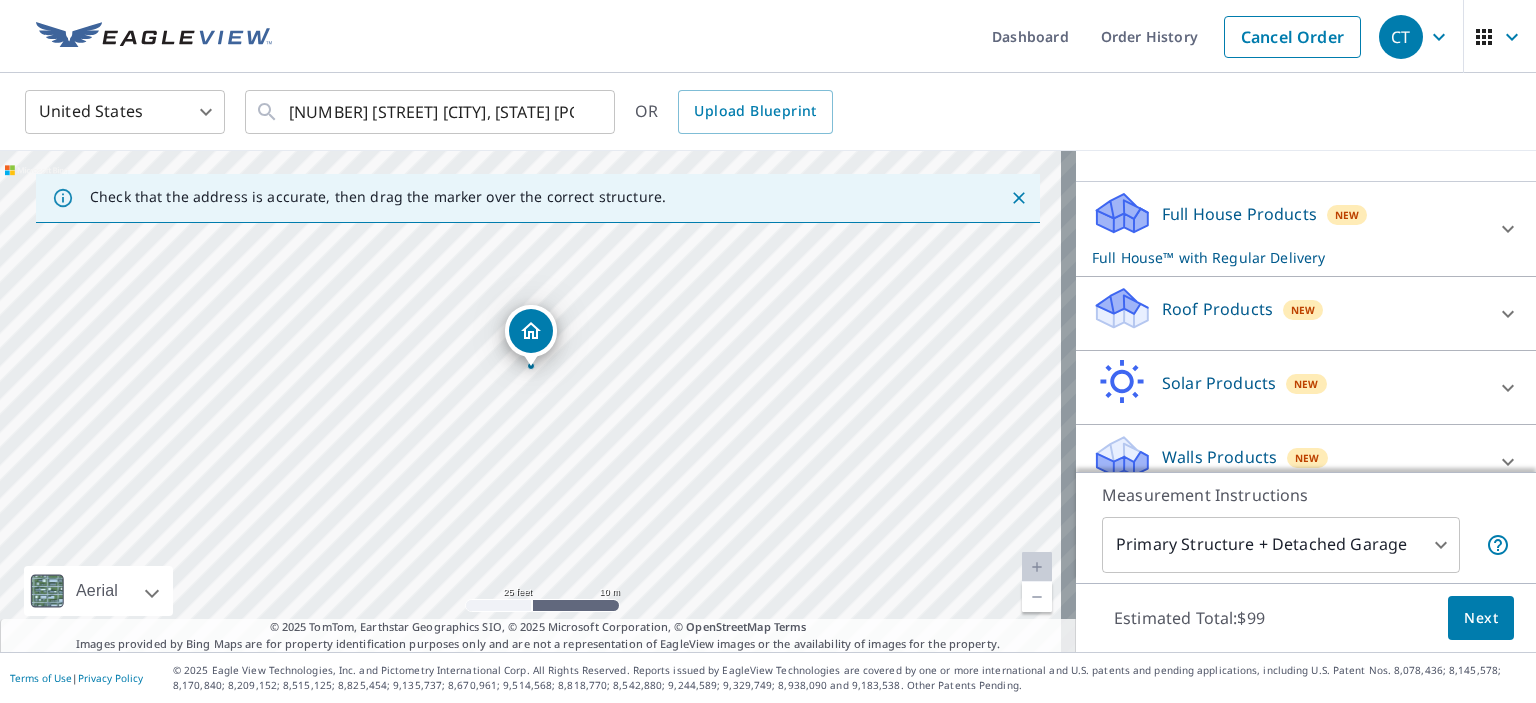 click on "Solar Products New Inform Essentials+ $15 Inform Advanced $78.75 TrueDesign for Sales $30 TrueDesign for Planning $105" at bounding box center [1306, 388] 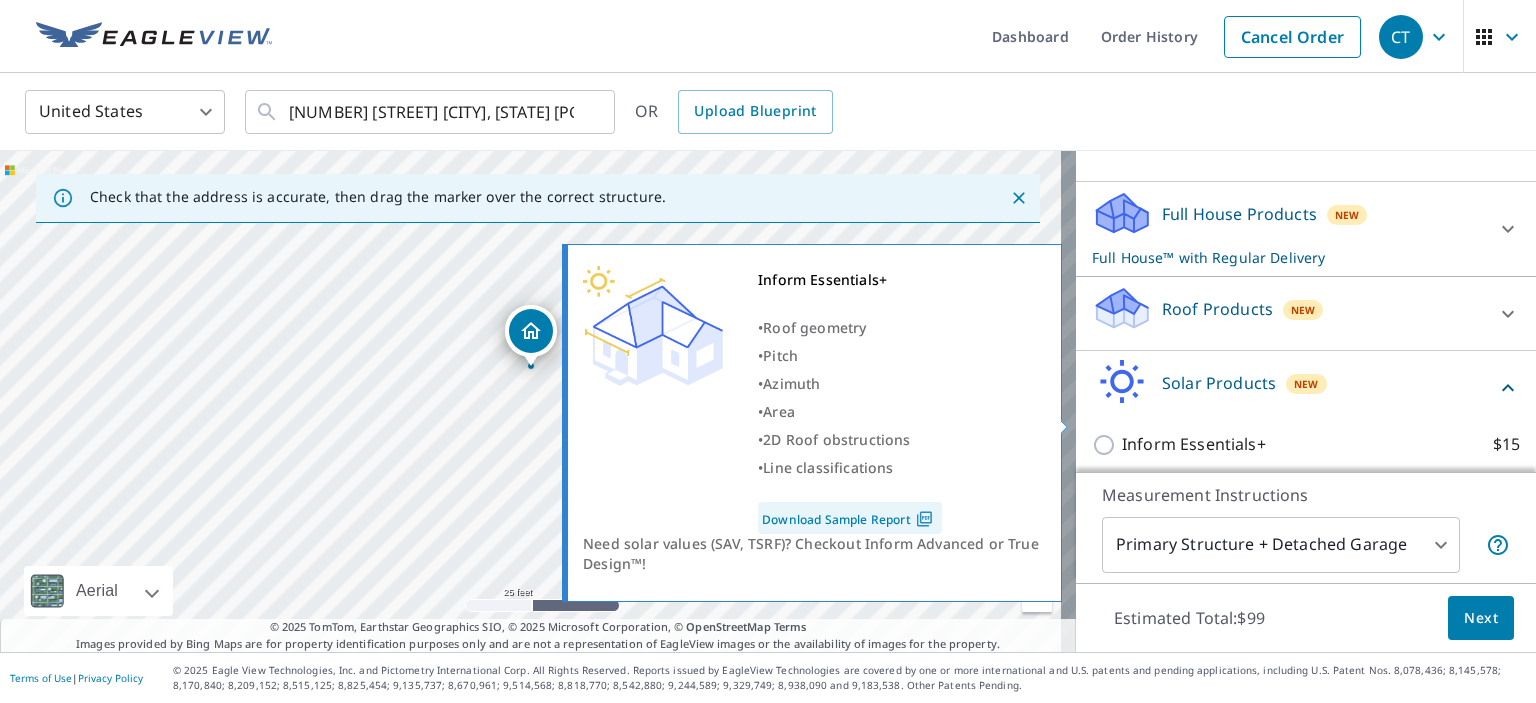 click on "Inform Essentials+" at bounding box center (1194, 444) 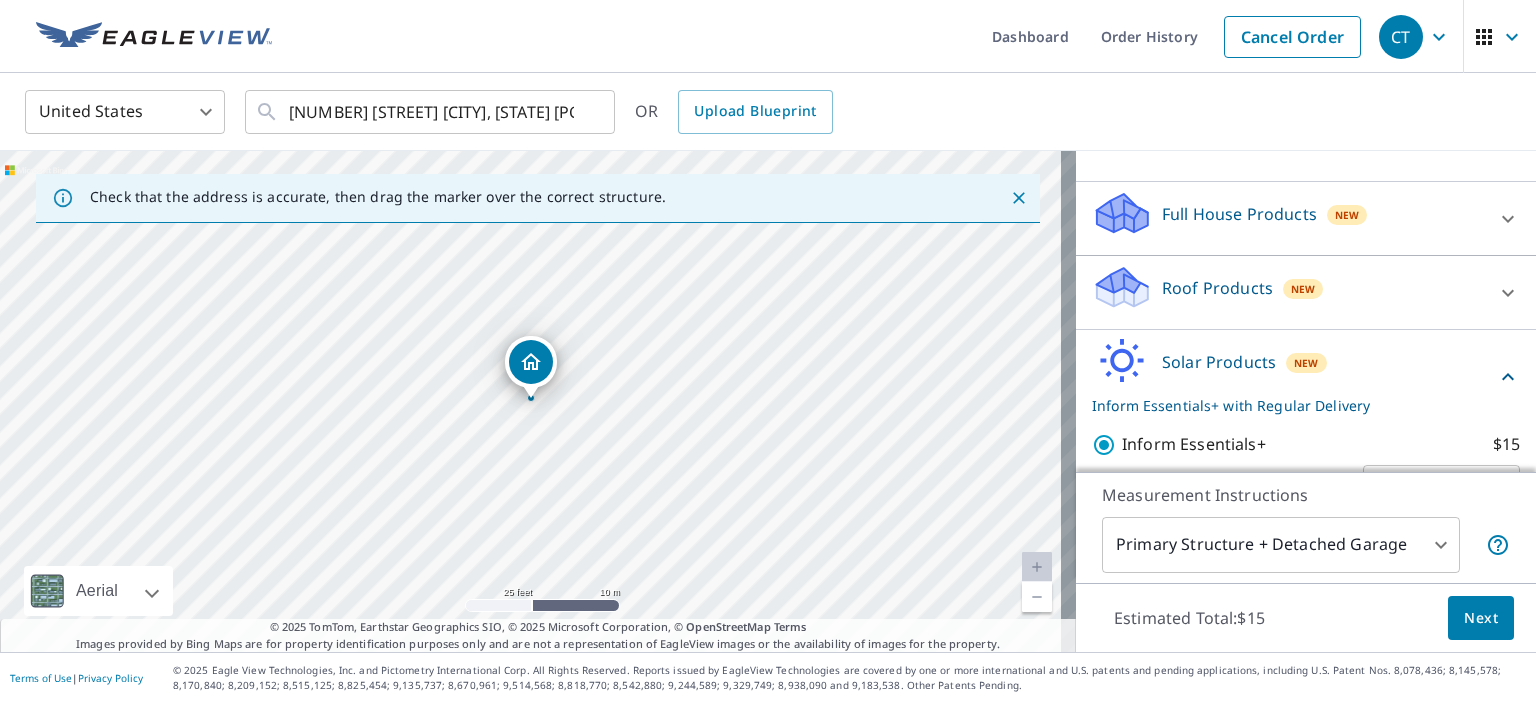 click on "Next" at bounding box center [1481, 618] 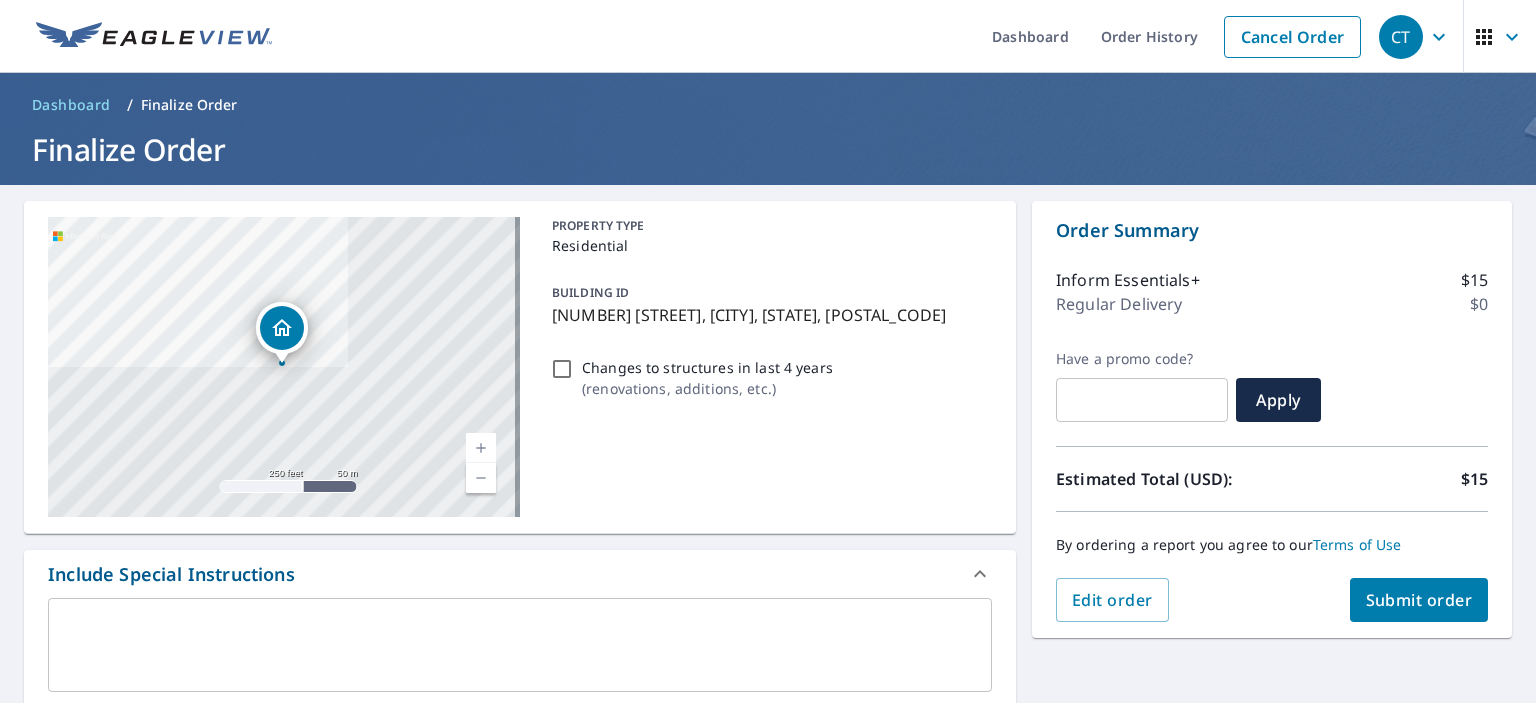 click on "Submit order" at bounding box center [1419, 600] 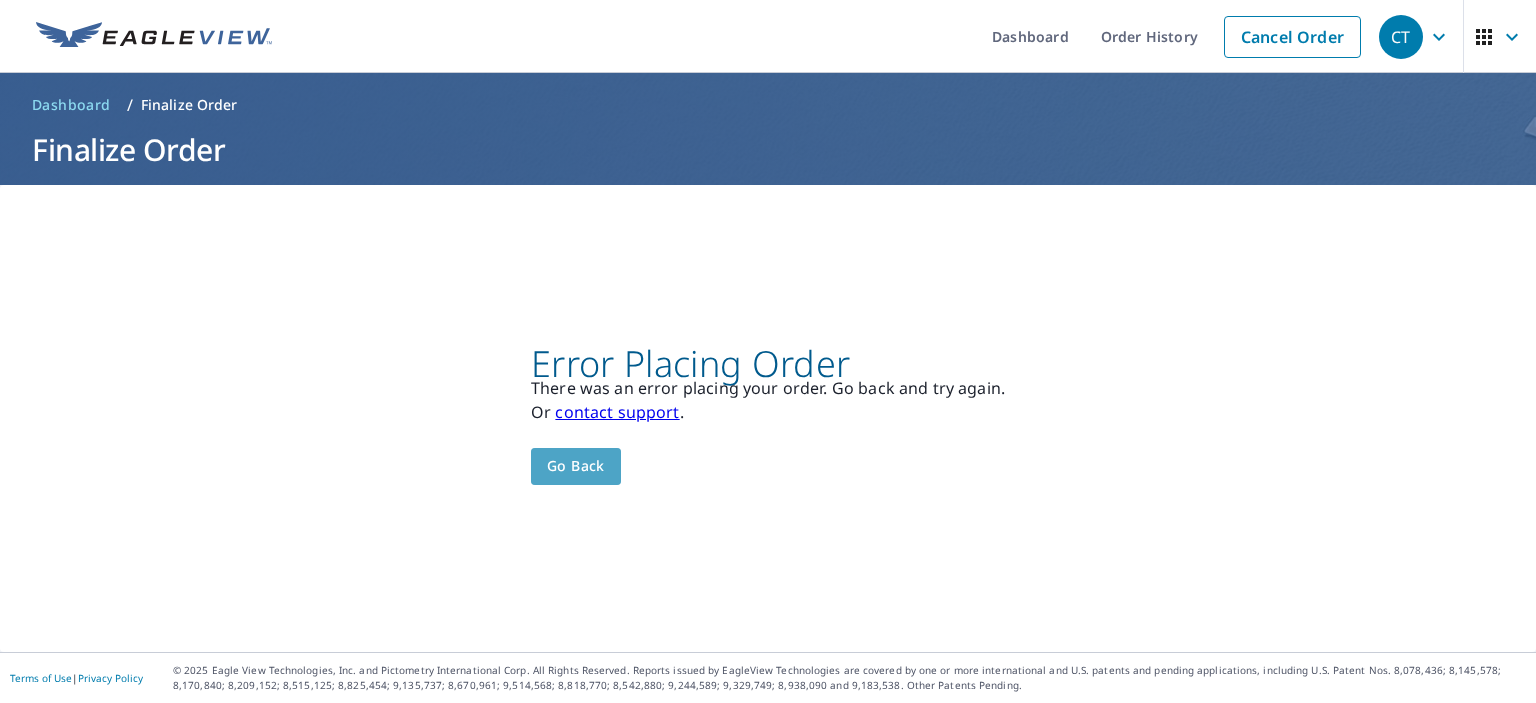 click on "Go back" at bounding box center (576, 466) 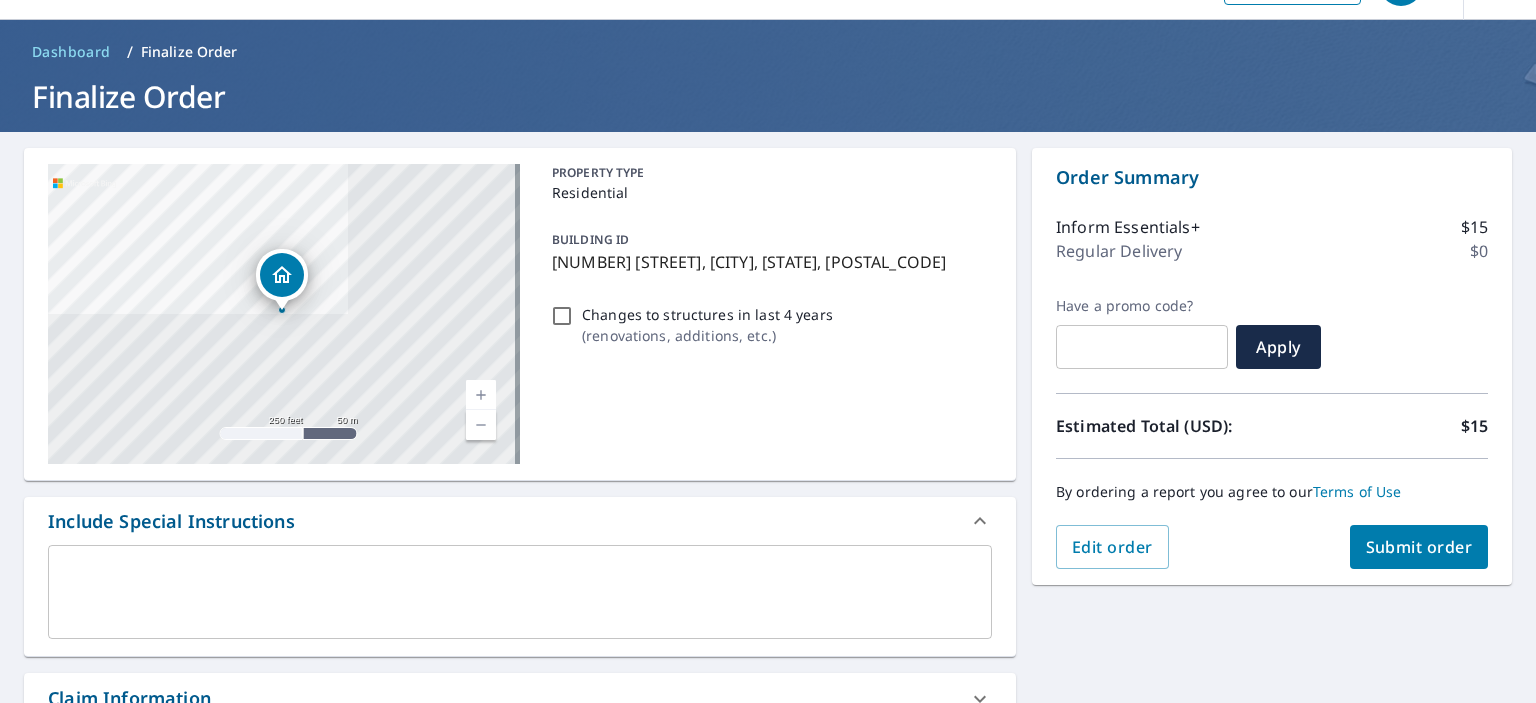 scroll, scrollTop: 100, scrollLeft: 0, axis: vertical 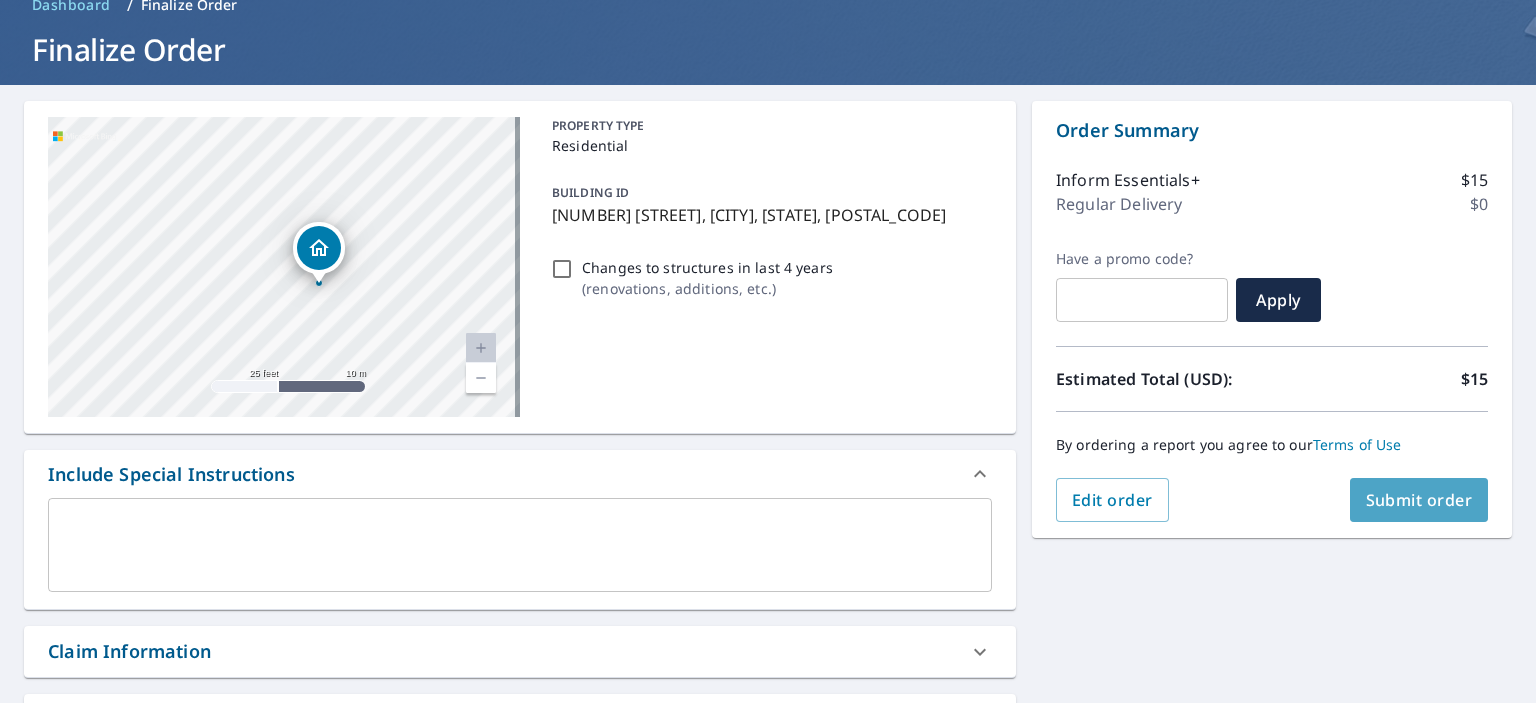 click on "Submit order" at bounding box center (1419, 500) 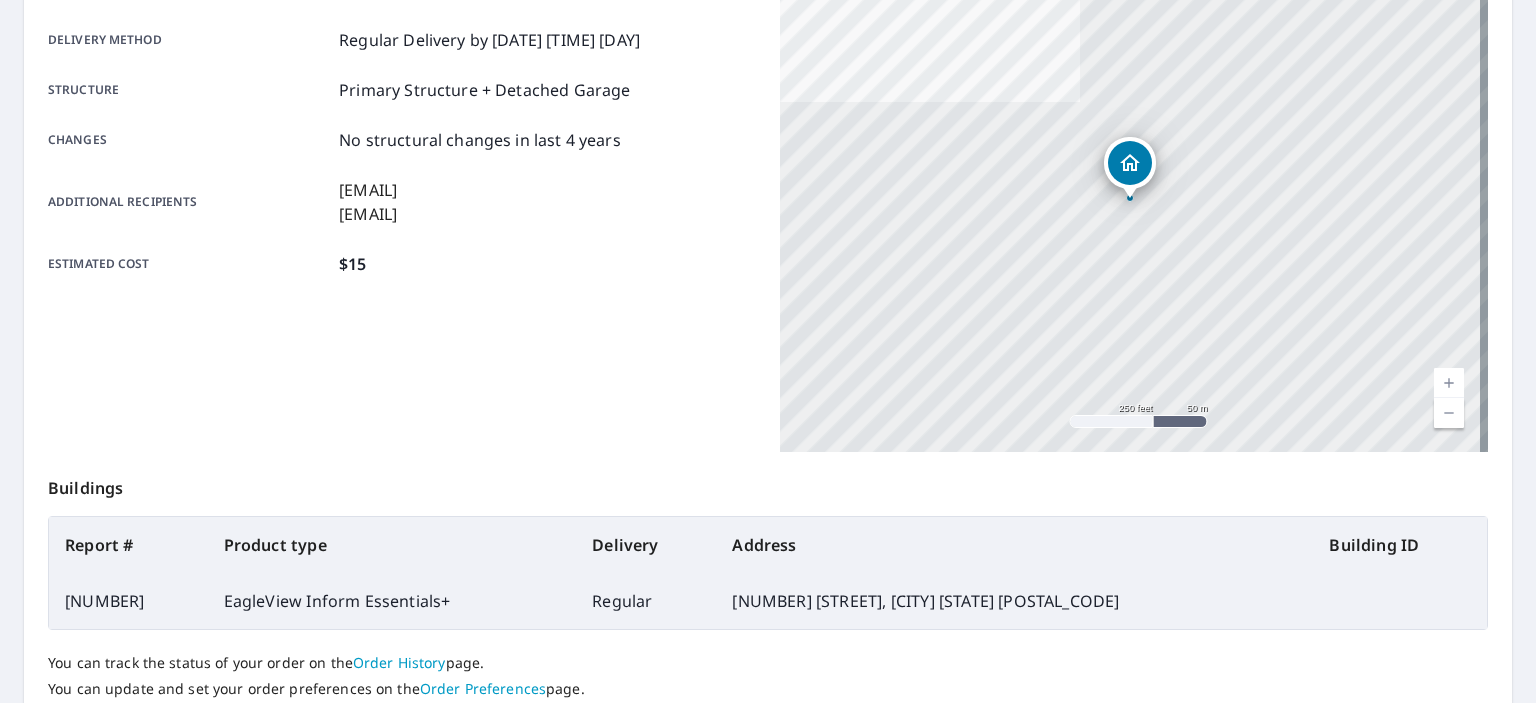 scroll, scrollTop: 472, scrollLeft: 0, axis: vertical 